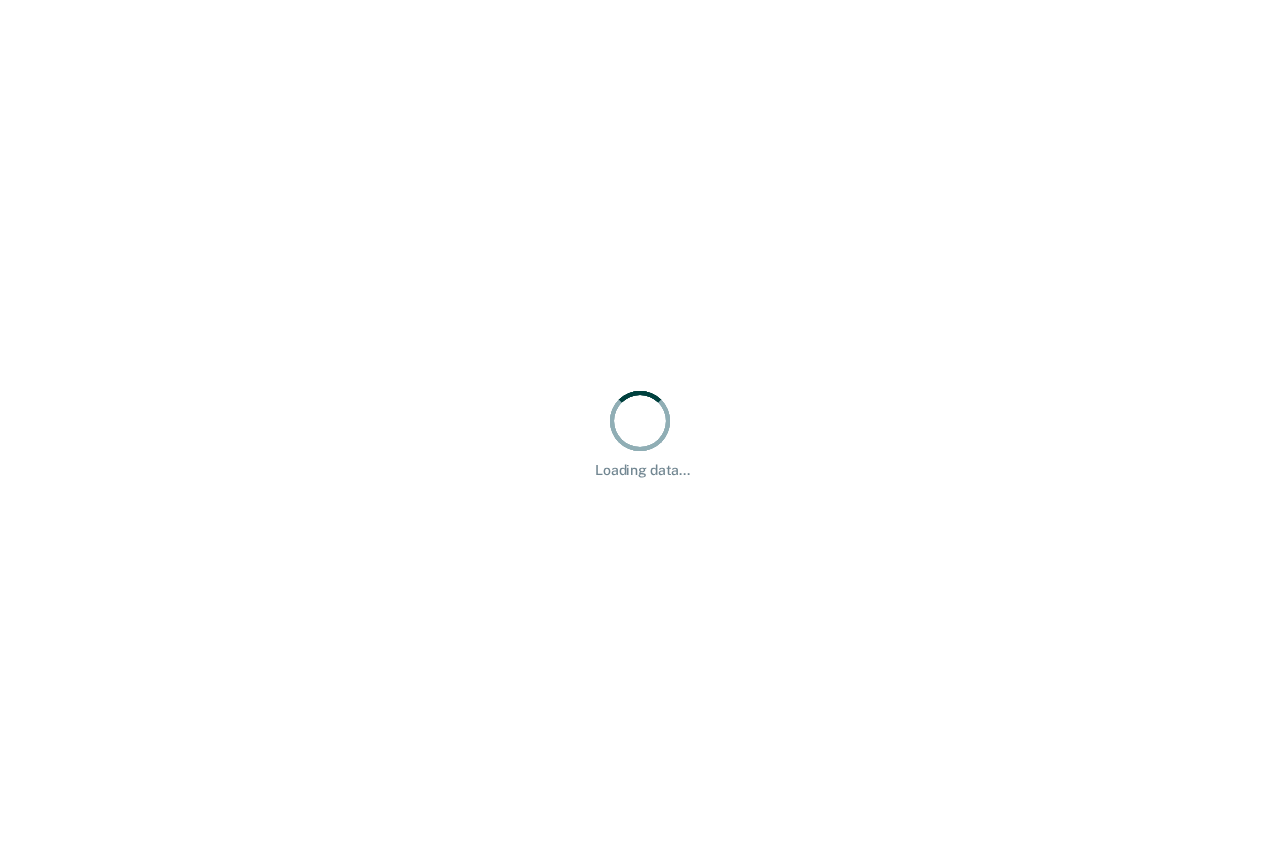 scroll, scrollTop: 0, scrollLeft: 0, axis: both 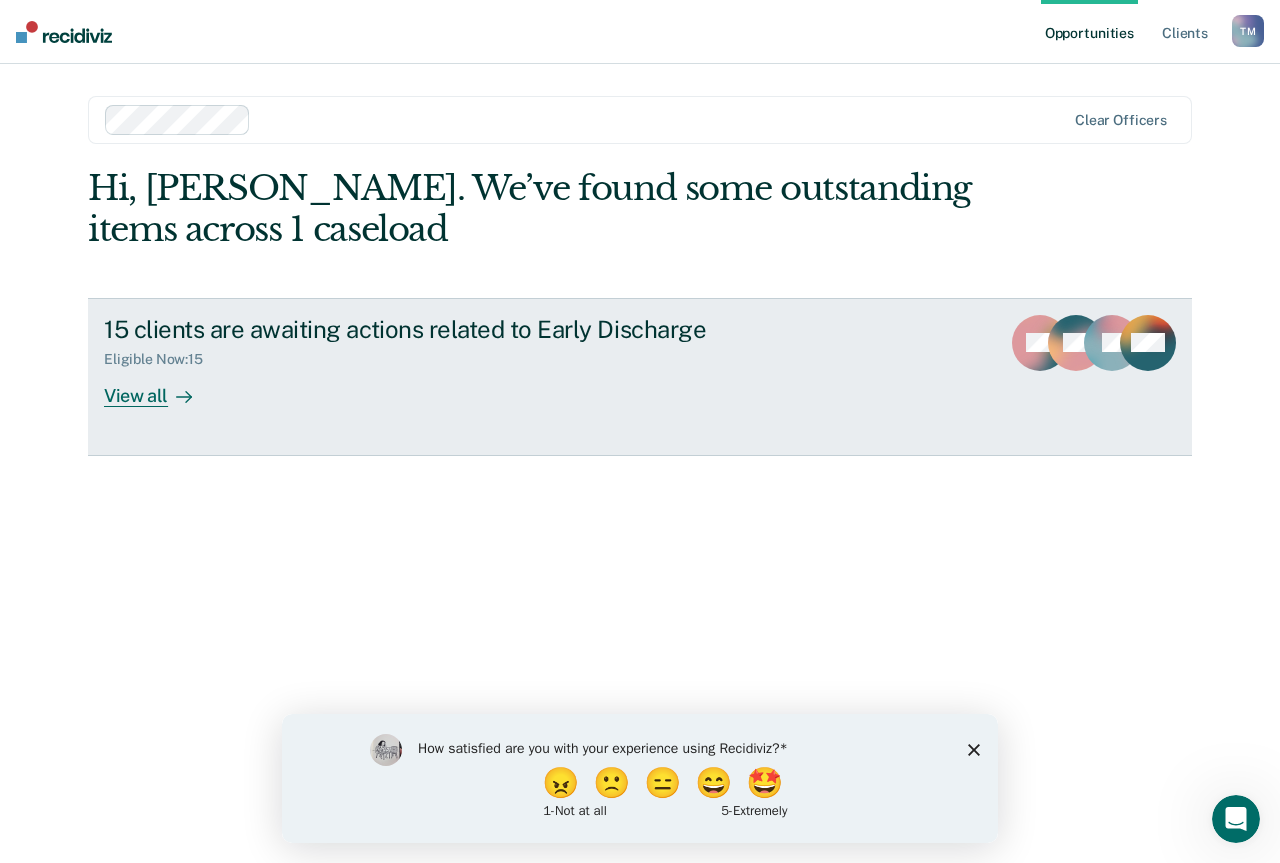 click on "15 clients are awaiting actions related to Early Discharge Eligible Now :  15 View all" at bounding box center [479, 361] 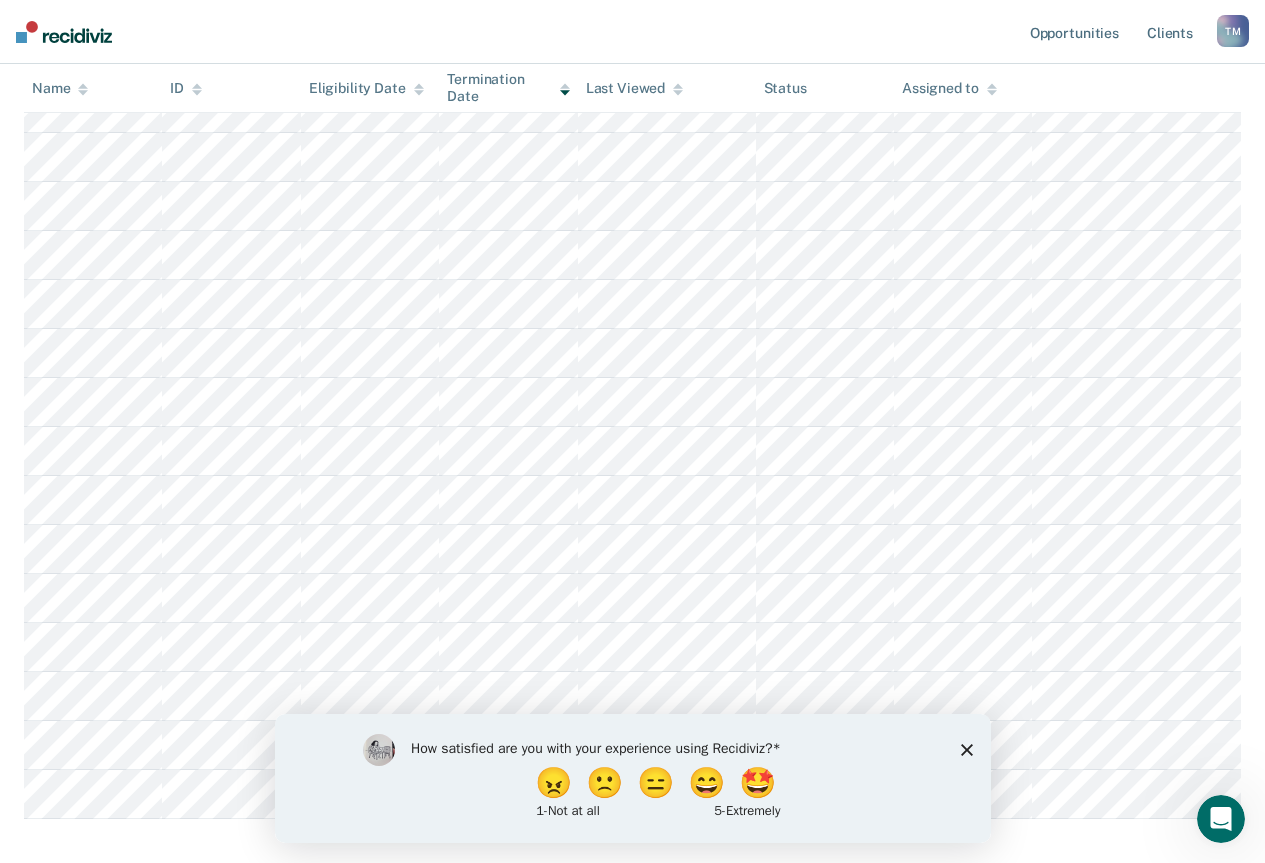 scroll, scrollTop: 192, scrollLeft: 0, axis: vertical 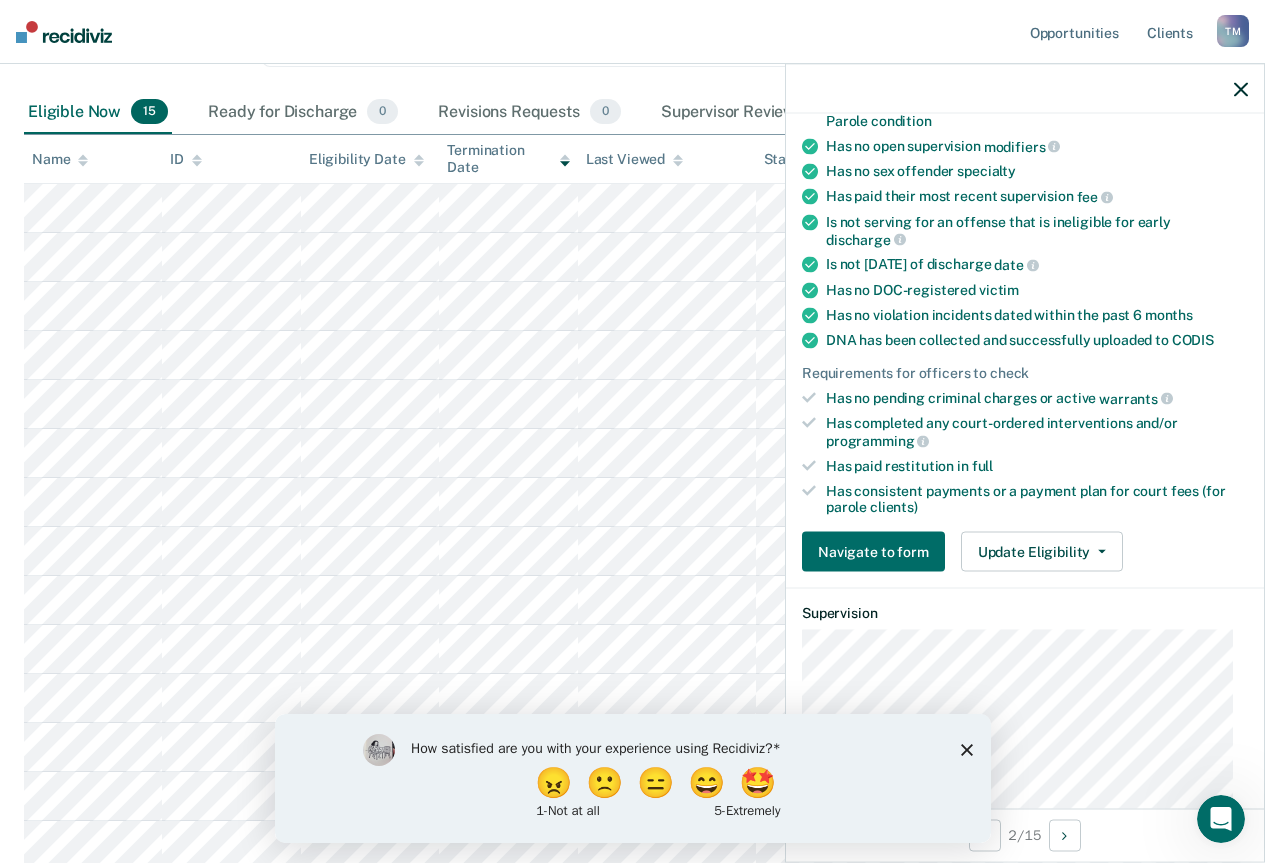 click 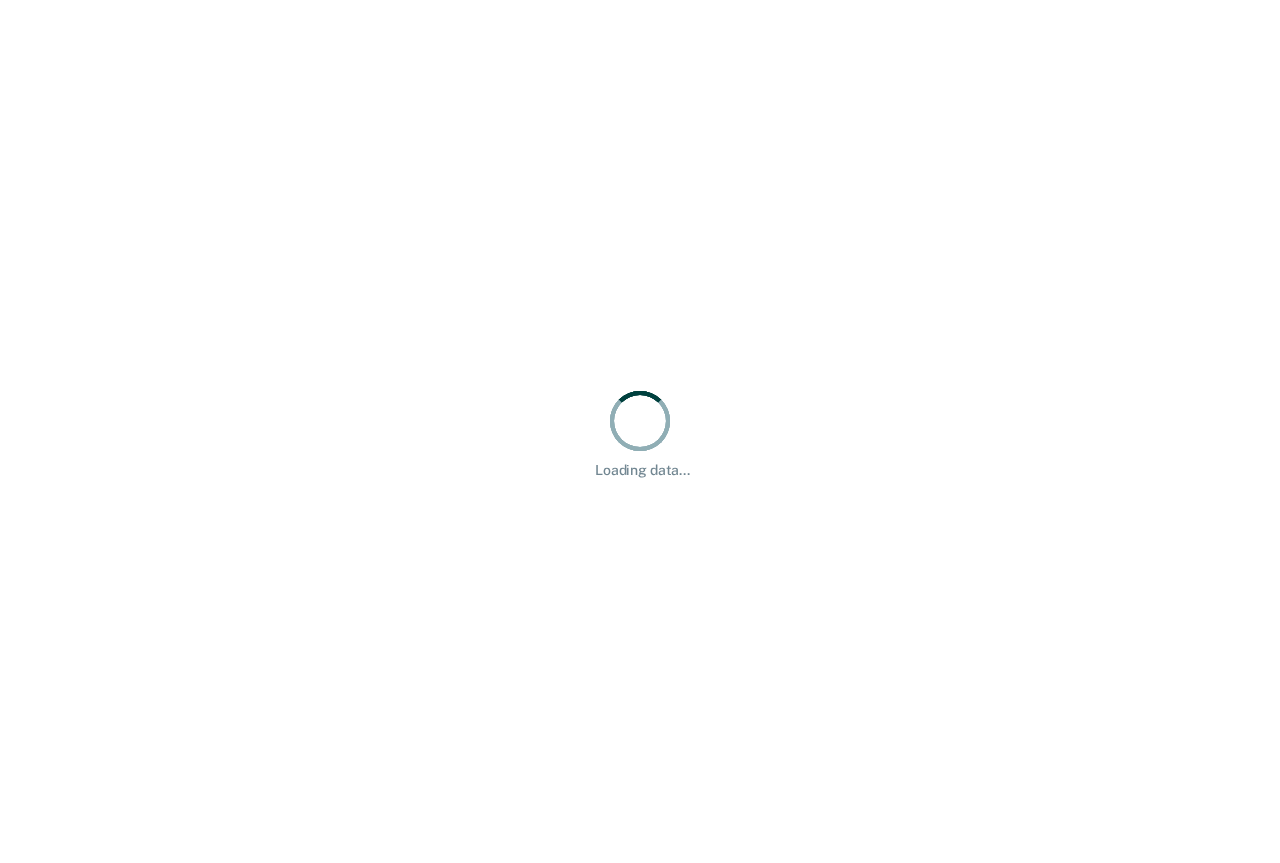 scroll, scrollTop: 0, scrollLeft: 0, axis: both 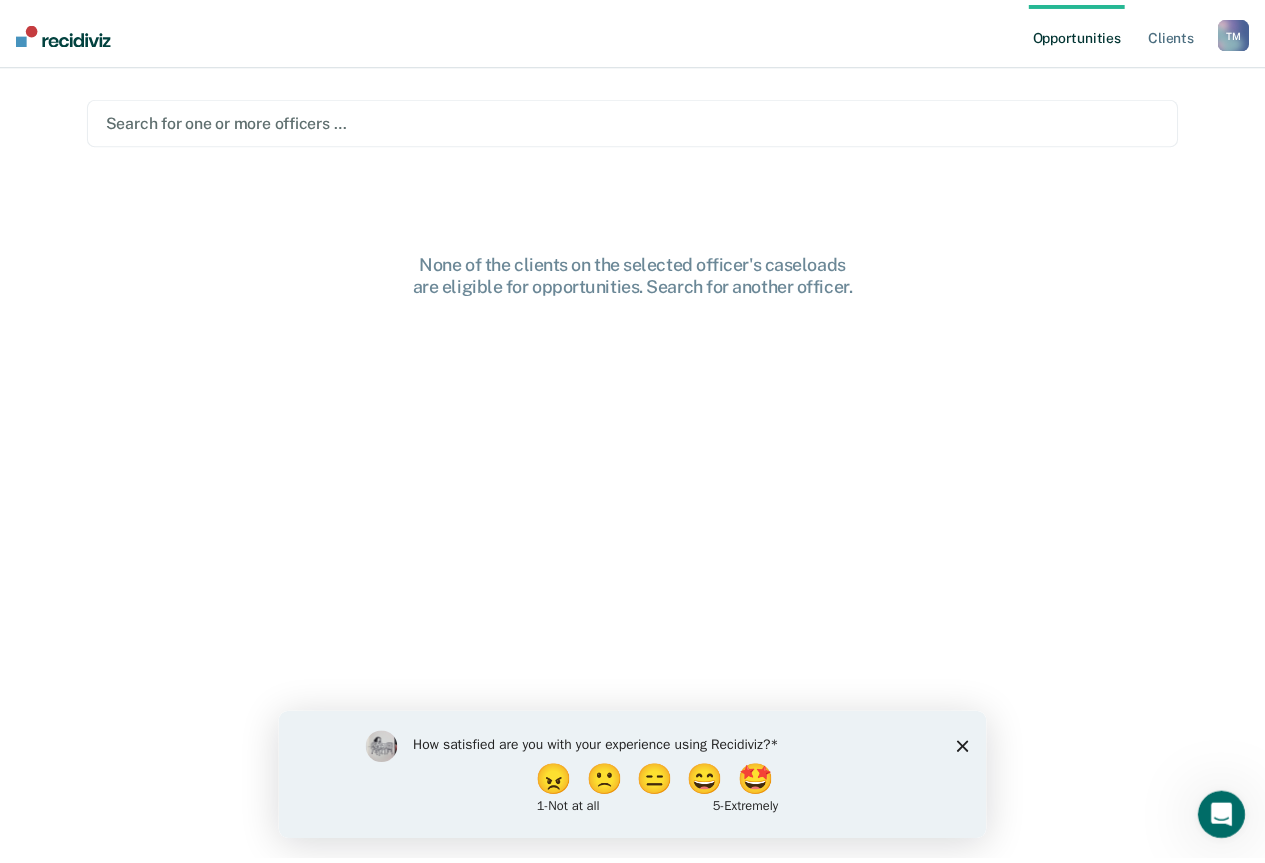 click on "How satisfied are you with your experience using Recidiviz? 😠 🙁 😑 😄 🤩 1  -  Not at all 5  -  Extremely" at bounding box center (636, 774) 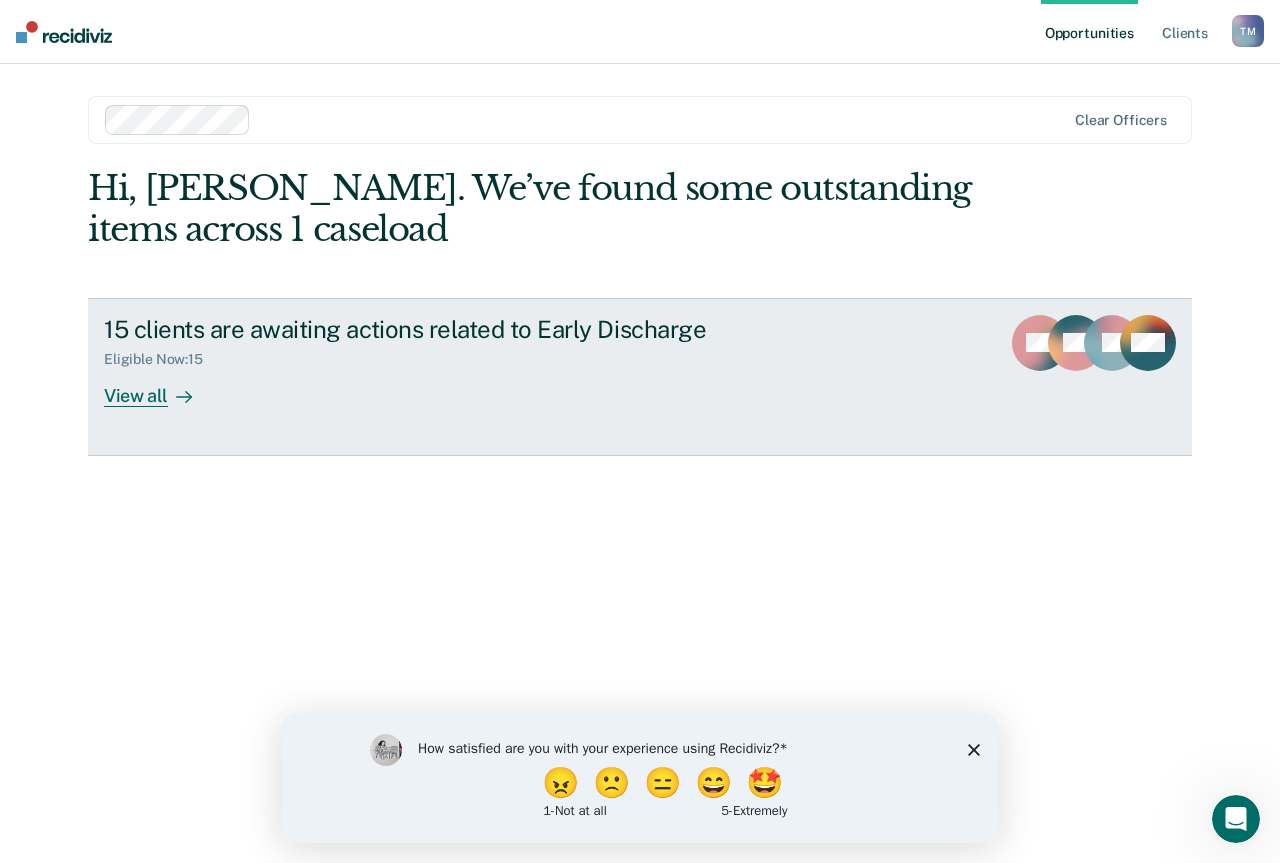 click on "15 clients are awaiting actions related to Early Discharge Eligible Now :  15 View all" at bounding box center (479, 361) 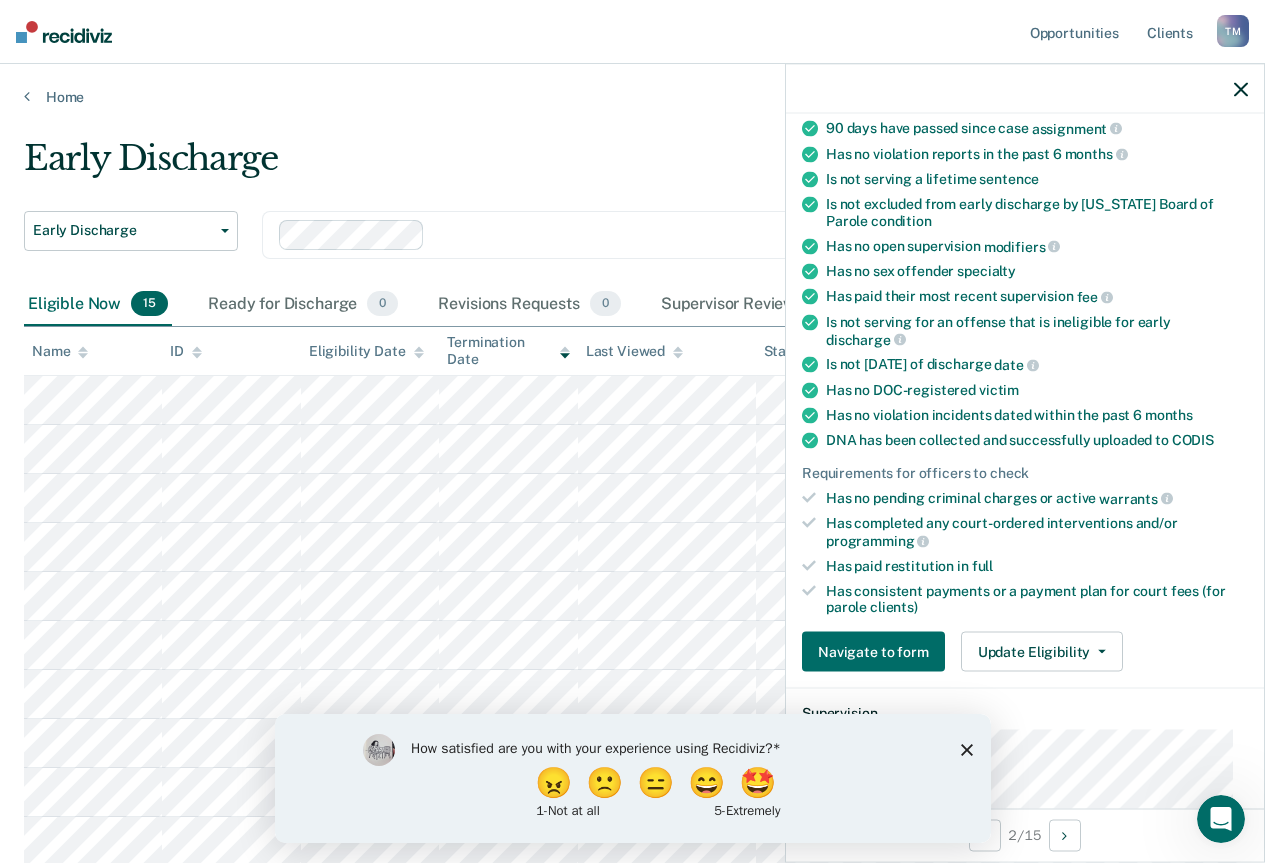 scroll, scrollTop: 400, scrollLeft: 0, axis: vertical 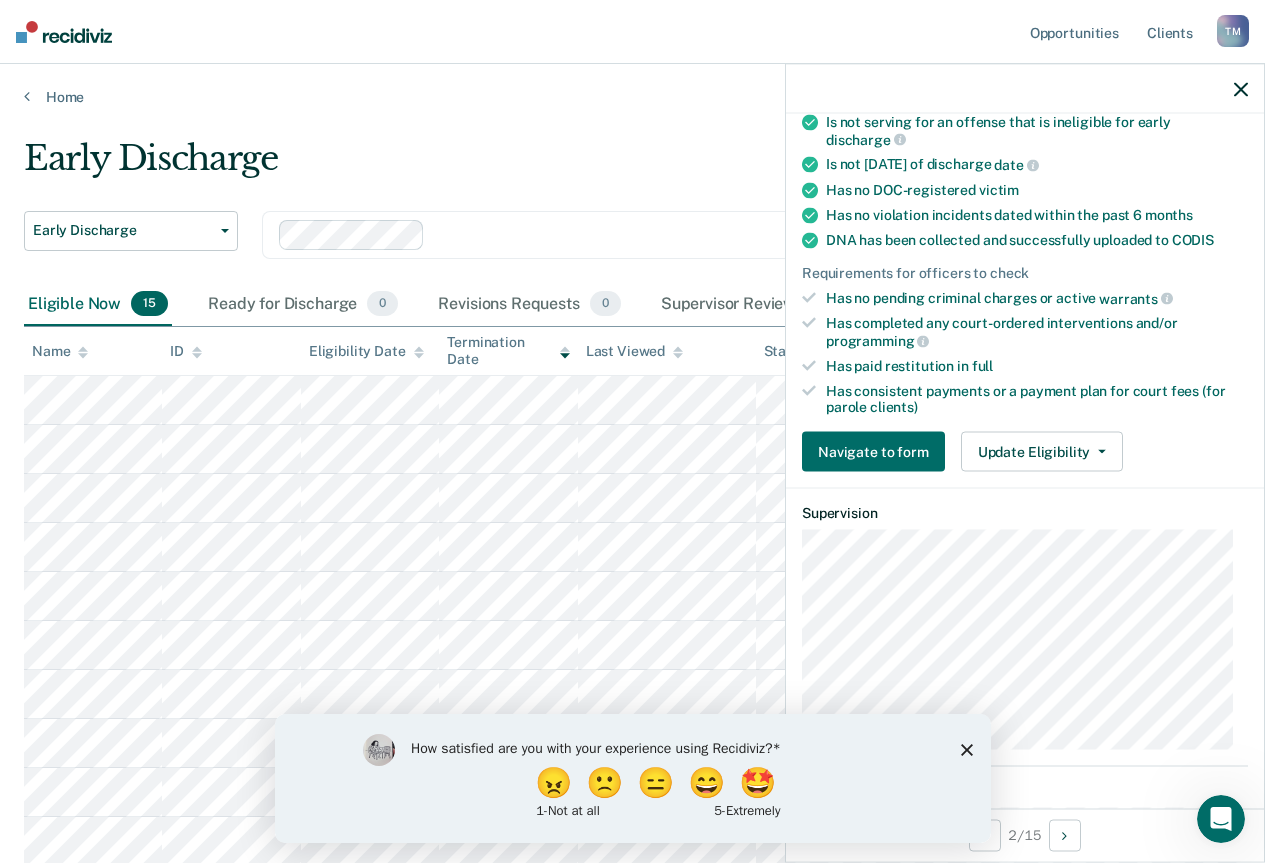 click on "How satisfied are you with your experience using Recidiviz? 😠 🙁 😑 😄 🤩 1  -  Not at all 5  -  Extremely" at bounding box center (632, 777) 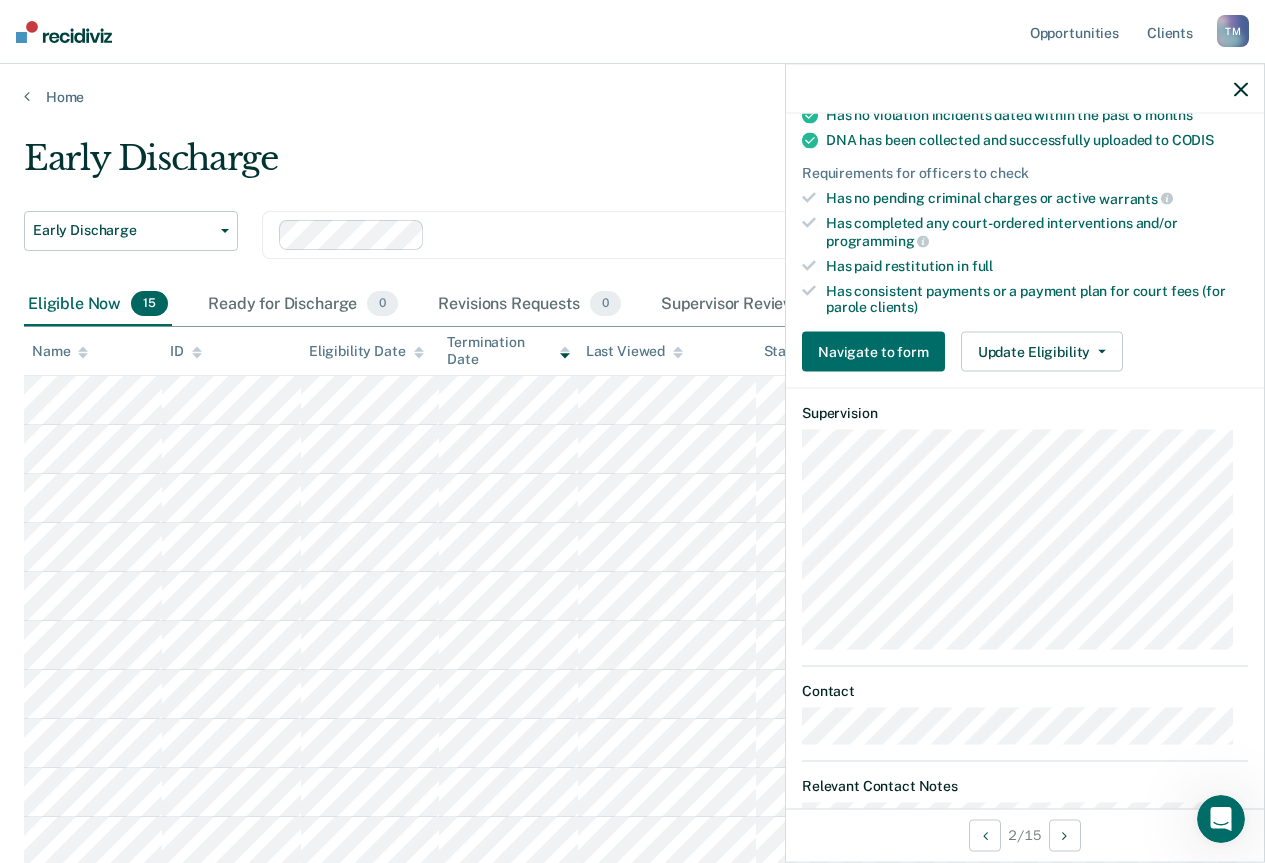 scroll, scrollTop: 586, scrollLeft: 0, axis: vertical 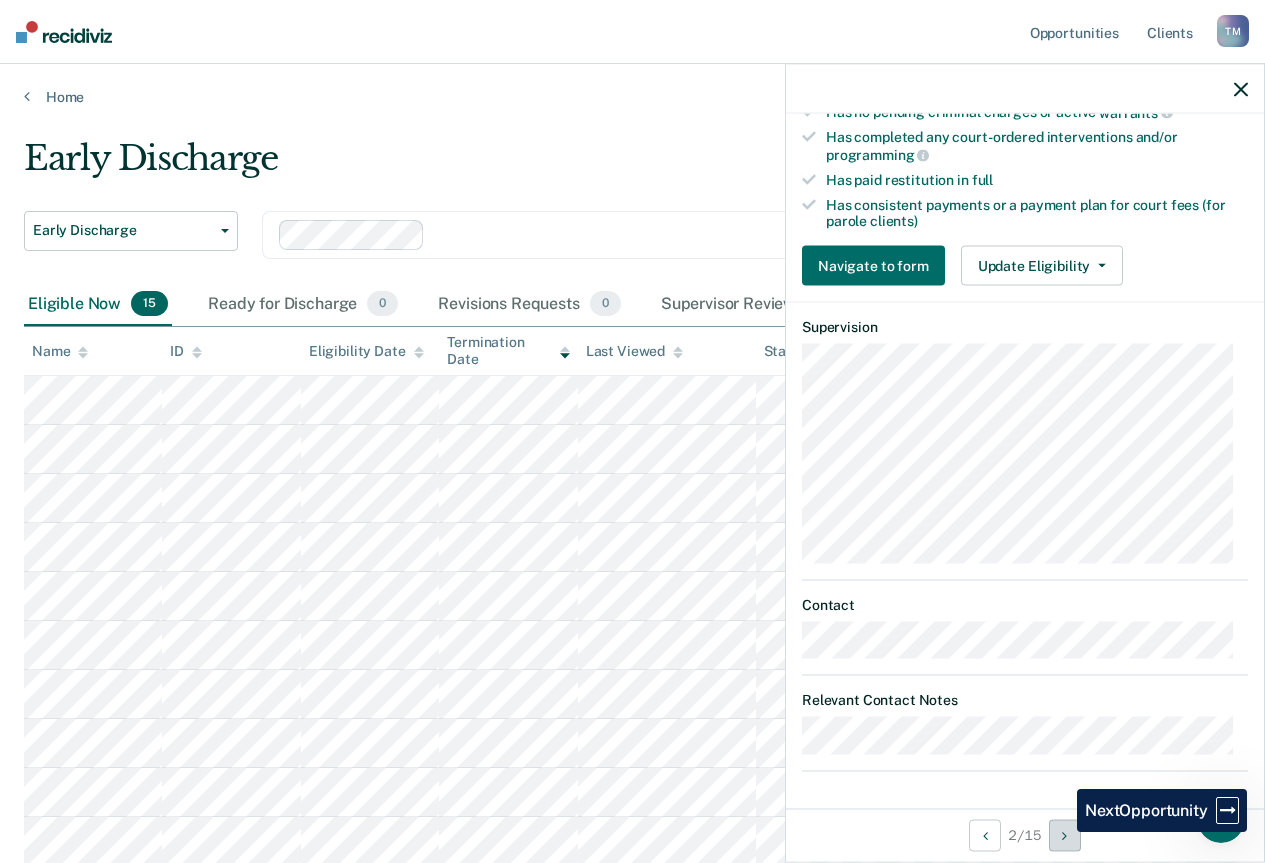 click at bounding box center (1065, 835) 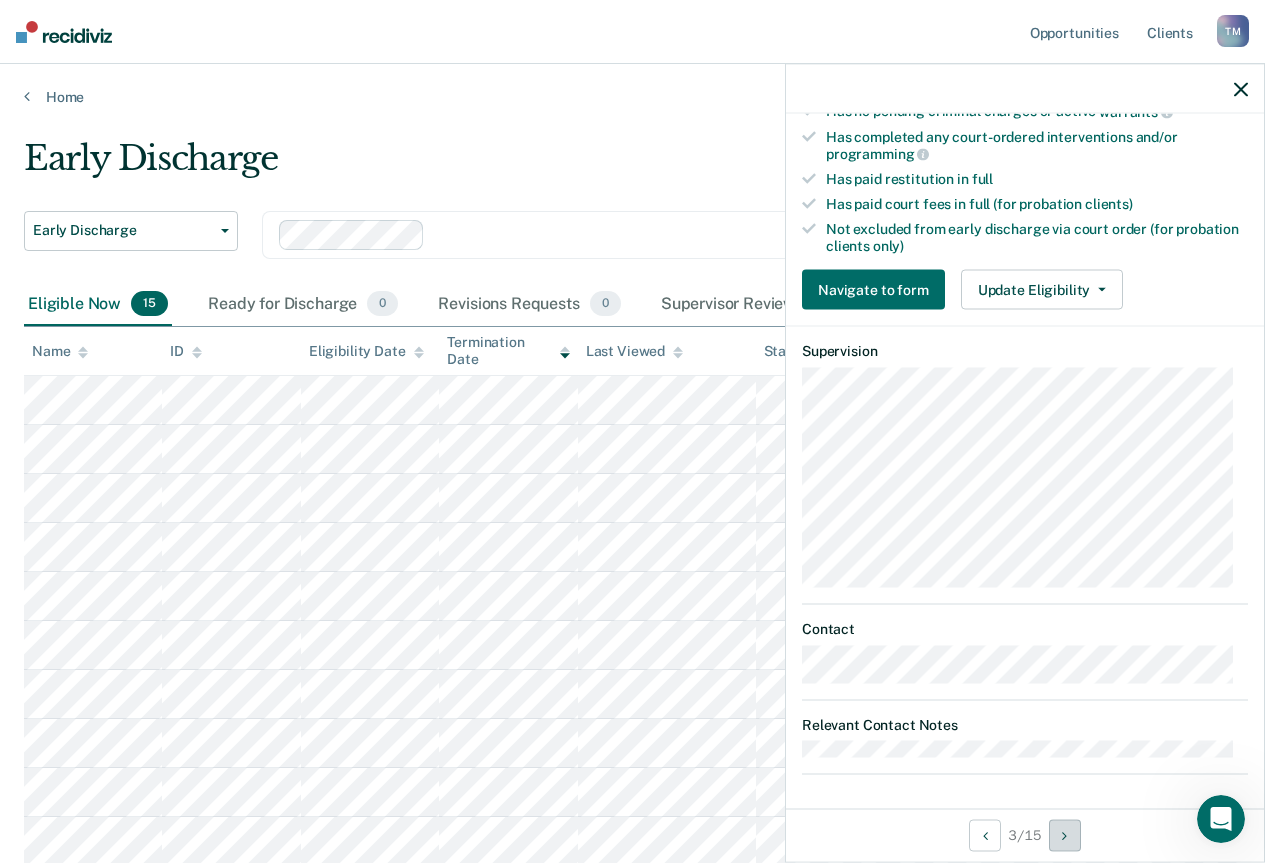 scroll, scrollTop: 0, scrollLeft: 0, axis: both 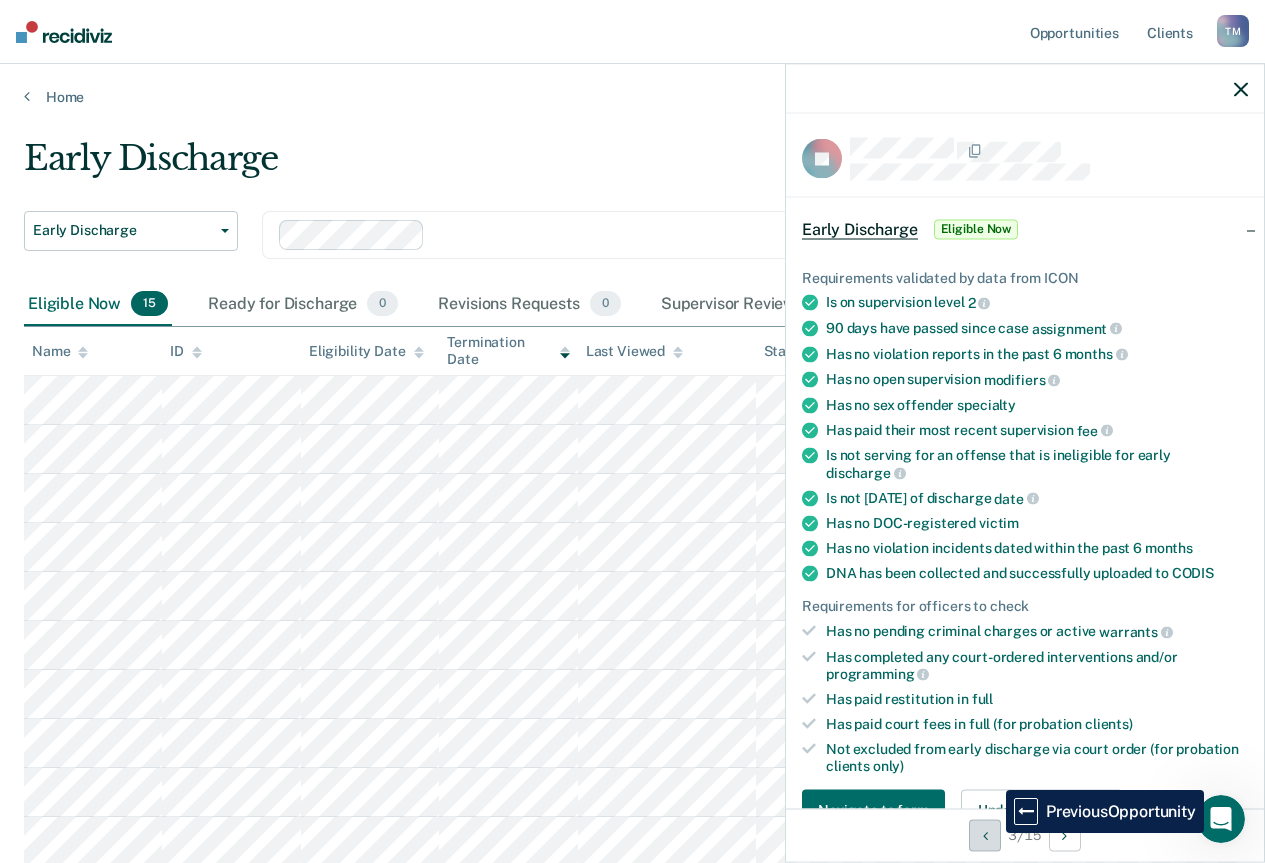 click at bounding box center [985, 835] 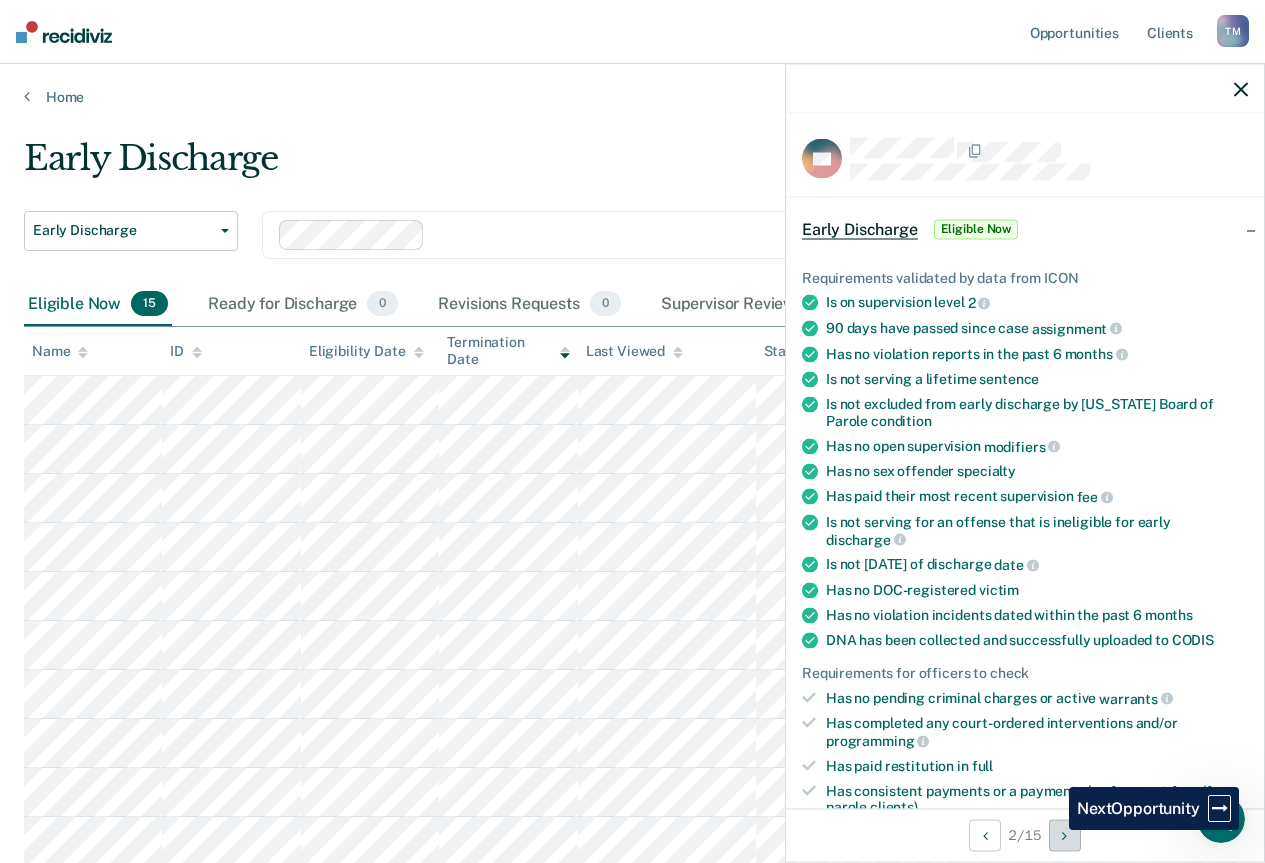 click at bounding box center (1065, 835) 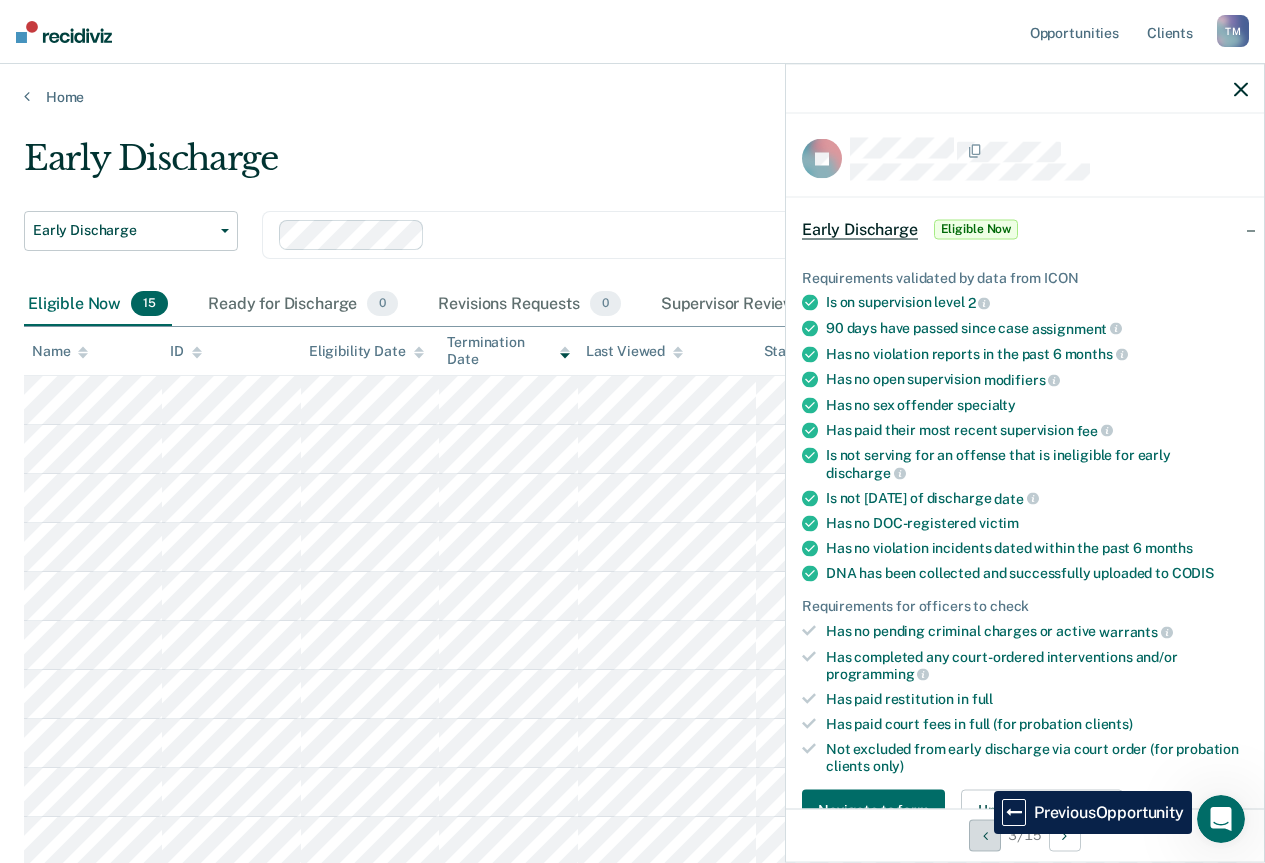click at bounding box center (985, 835) 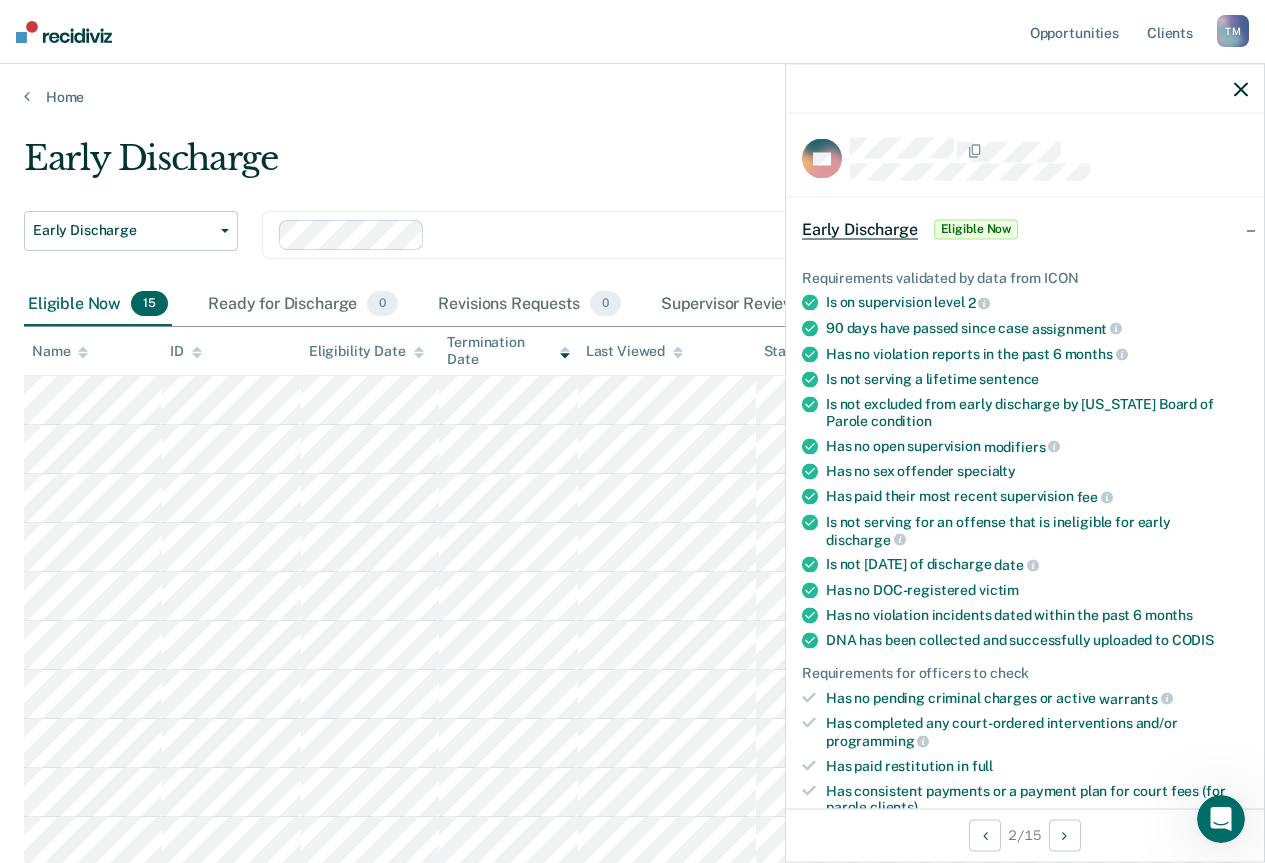 click 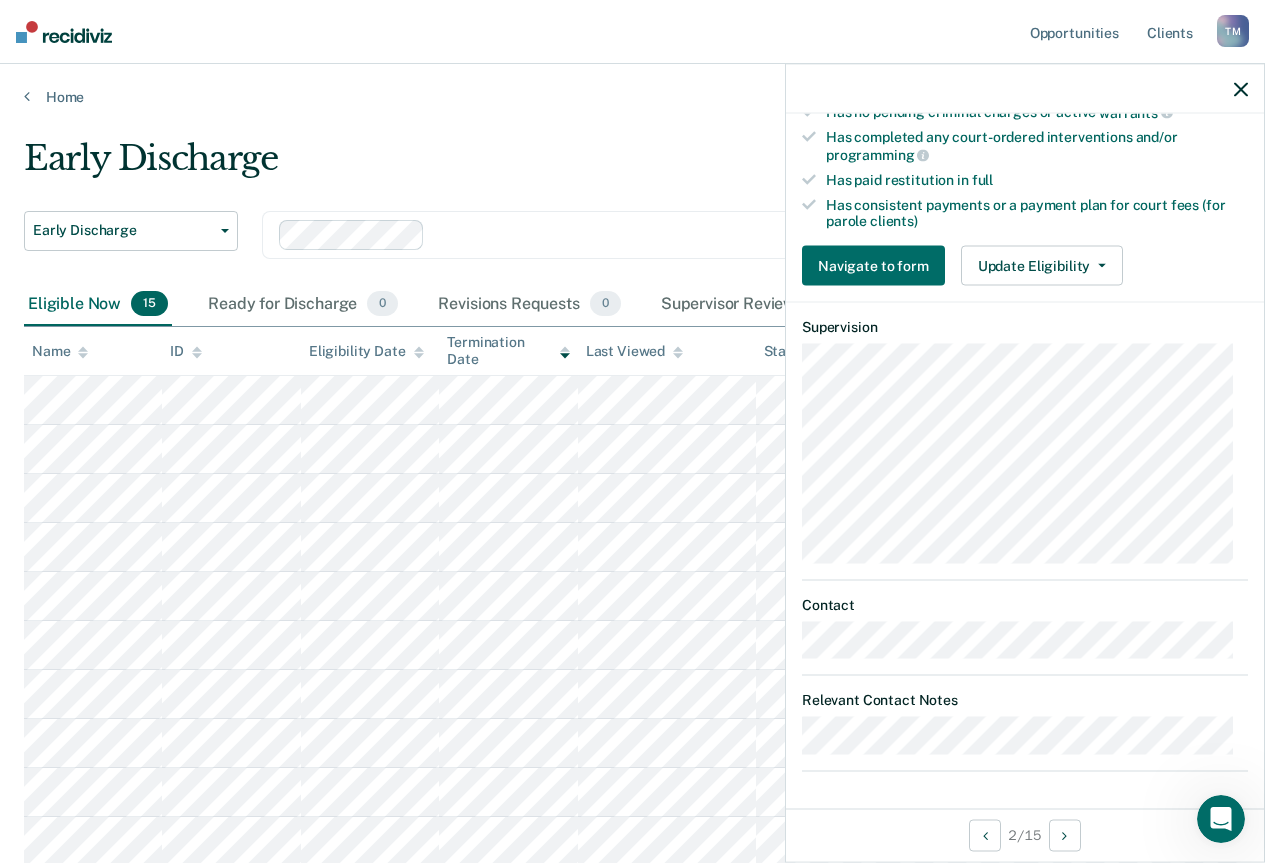 scroll, scrollTop: 286, scrollLeft: 0, axis: vertical 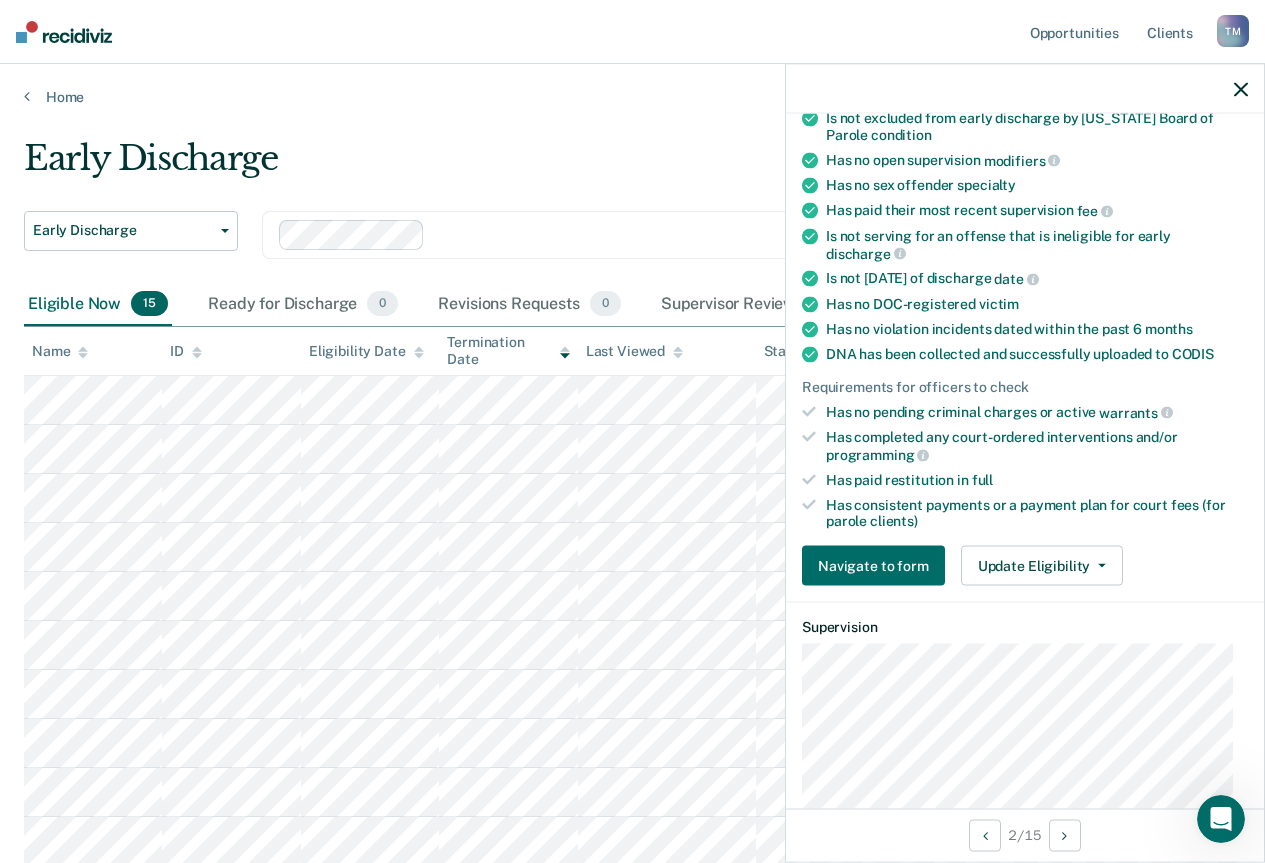 click on "JW   Early Discharge Eligible Now Requirements validated by data from ICON Is on supervision level   2   90 days have passed since case   assignment   Has no violation reports in the past 6   months   Is not serving a lifetime   sentence Is not excluded from early discharge by Iowa Board of Parole   condition Has no open supervision   modifiers   Has no sex offender   specialty Has paid their most recent supervision   fee   Is not serving for an offense that is ineligible for early   discharge   Is not within 30 days of discharge   date   Has no DOC-registered   victim Has no violation incidents dated within the past 6   months DNA has been collected and successfully uploaded to   CODIS Requirements for officers to check Has no pending criminal charges or active   warrants   Has completed any court-ordered interventions and/or   programming   Has paid restitution in   full Has consistent payments or a payment plan for court fees (for parole   clients) Navigate to form Update Eligibility Mark as Ineligible" at bounding box center [1025, 461] 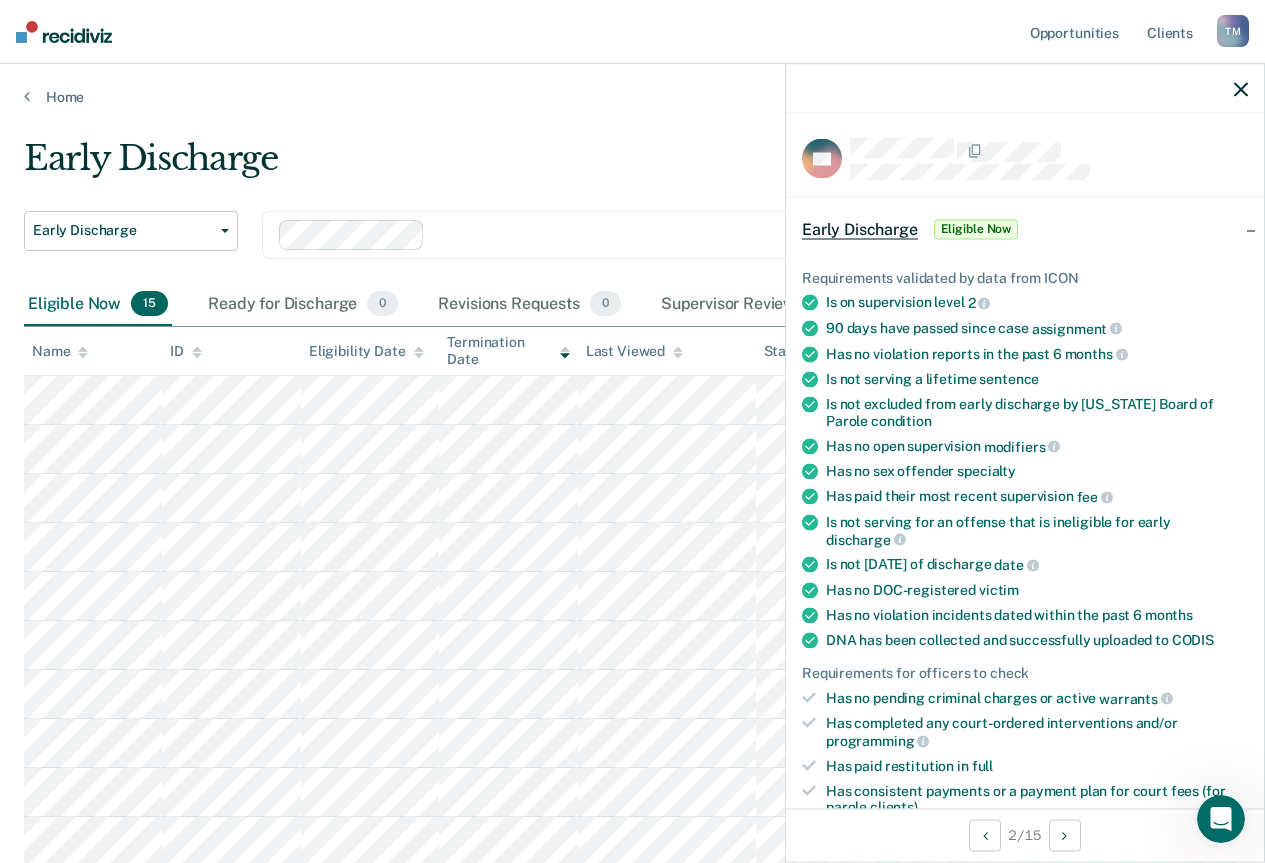 click 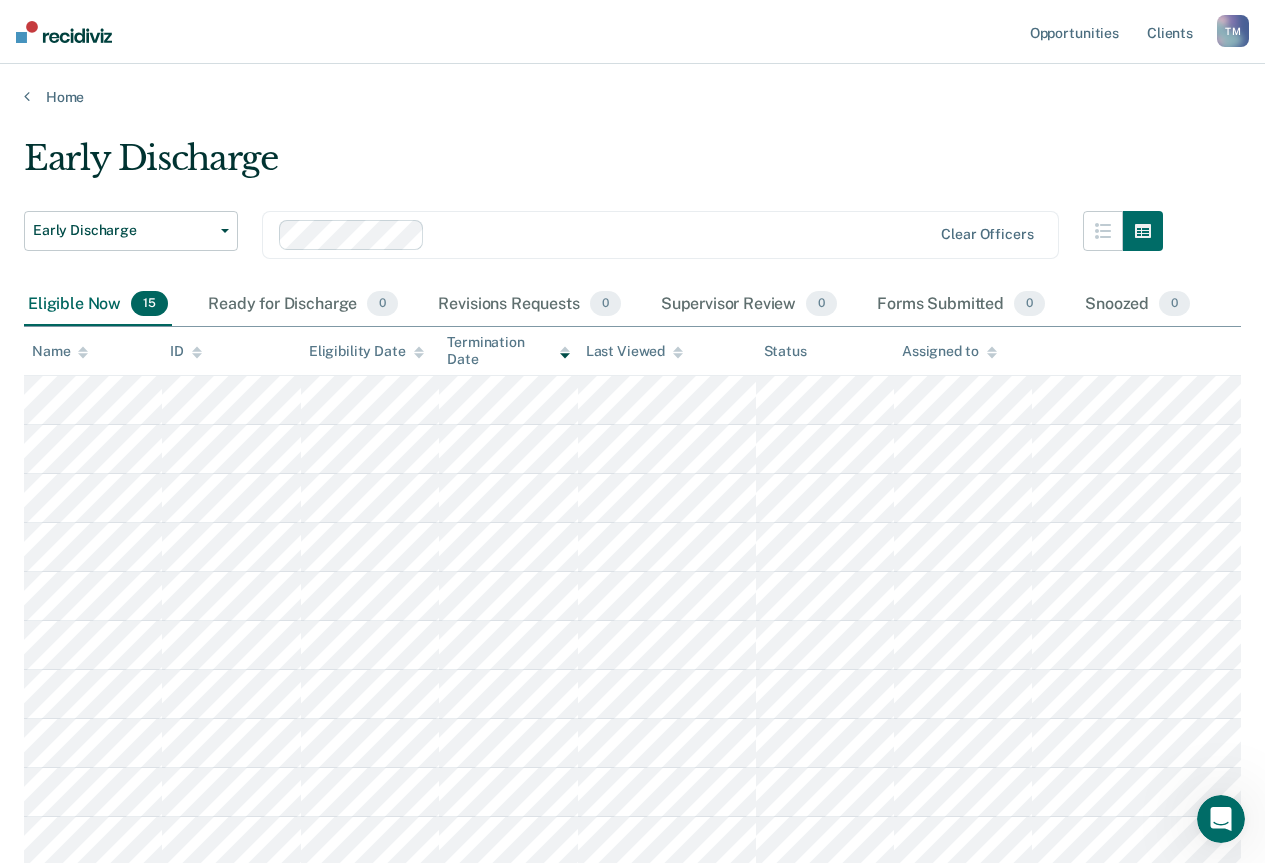 click on "Early Discharge   Early Discharge Early Discharge Clear   officers Eligible Now 15 Ready for Discharge 0 Revisions Requests 0 Supervisor Review 0 Forms Submitted 0 Snoozed 0
To pick up a draggable item, press the space bar.
While dragging, use the arrow keys to move the item.
Press space again to drop the item in its new position, or press escape to cancel.
Name ID Eligibility Date Termination Date Last Viewed Status Assigned to" at bounding box center (632, 677) 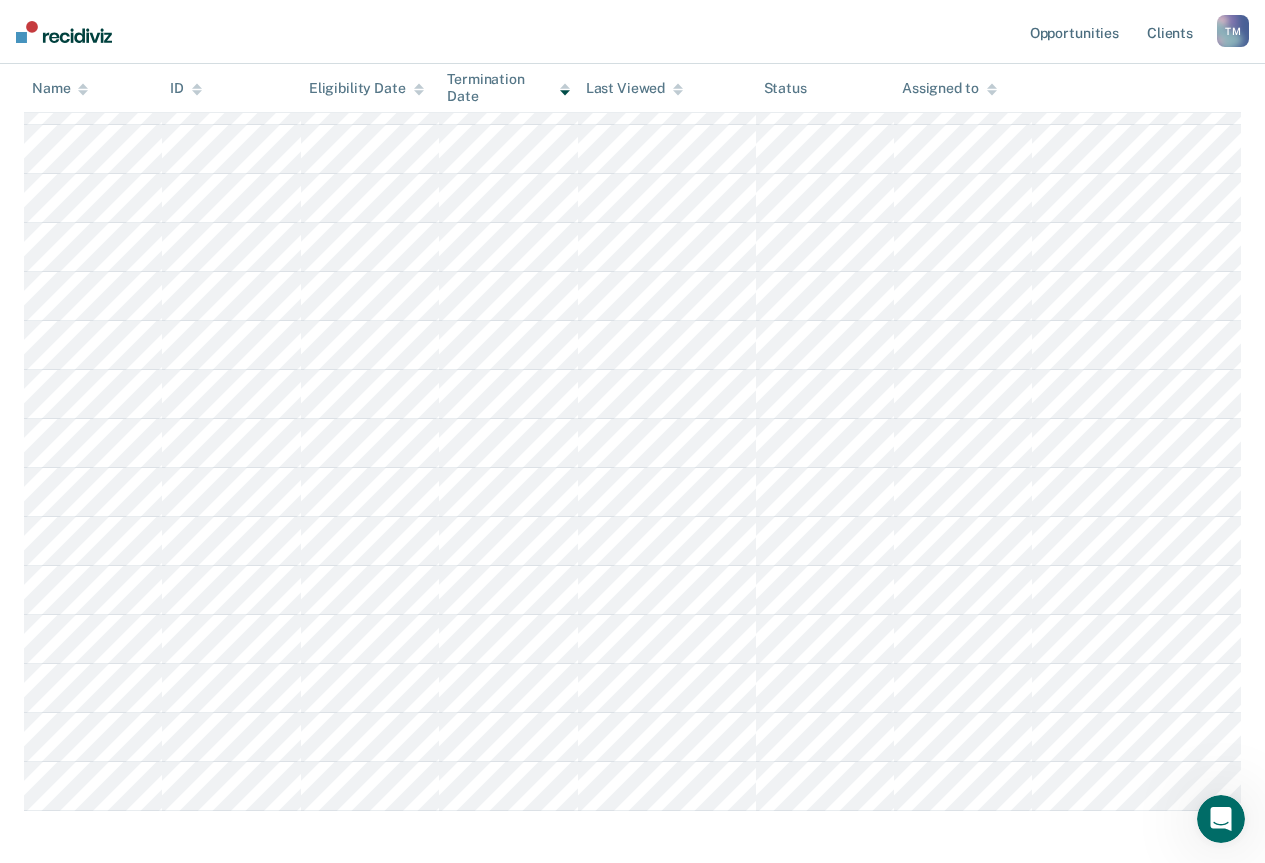 scroll, scrollTop: 392, scrollLeft: 0, axis: vertical 